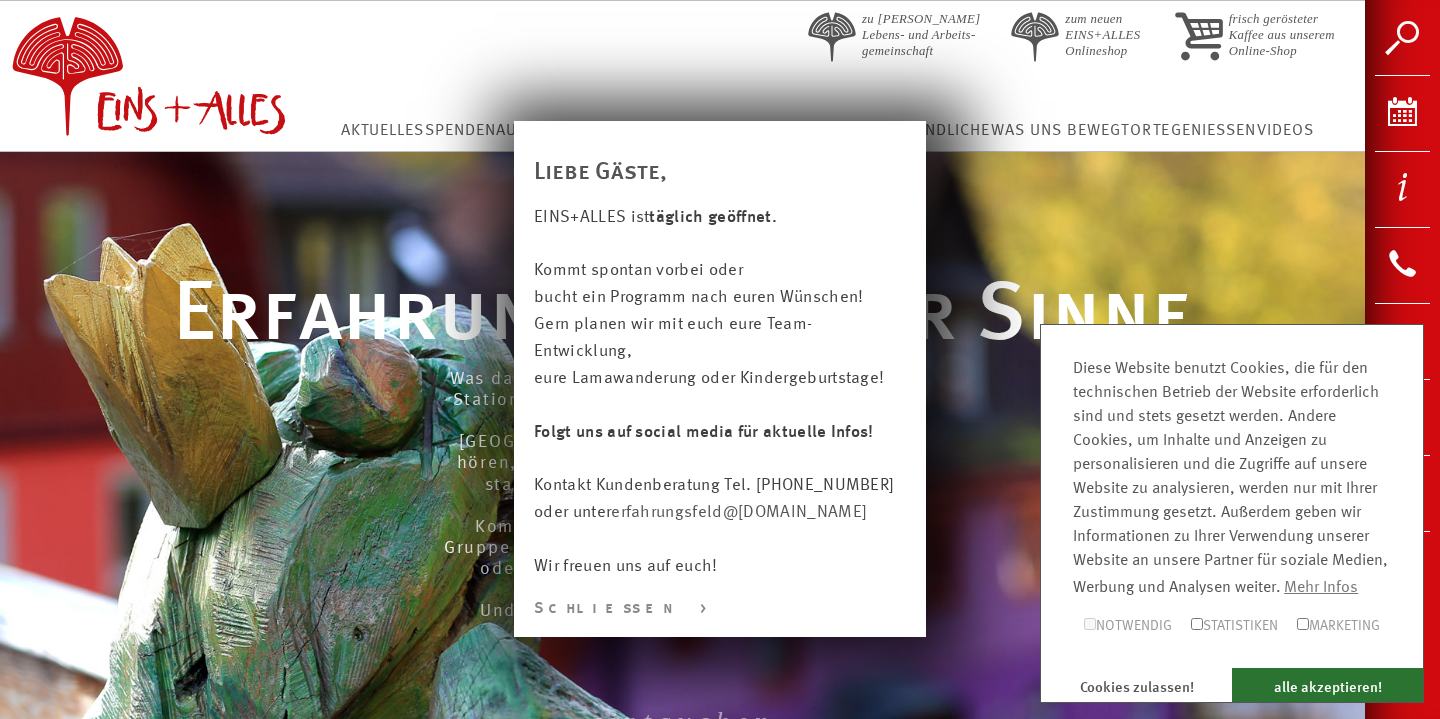 scroll, scrollTop: 0, scrollLeft: 0, axis: both 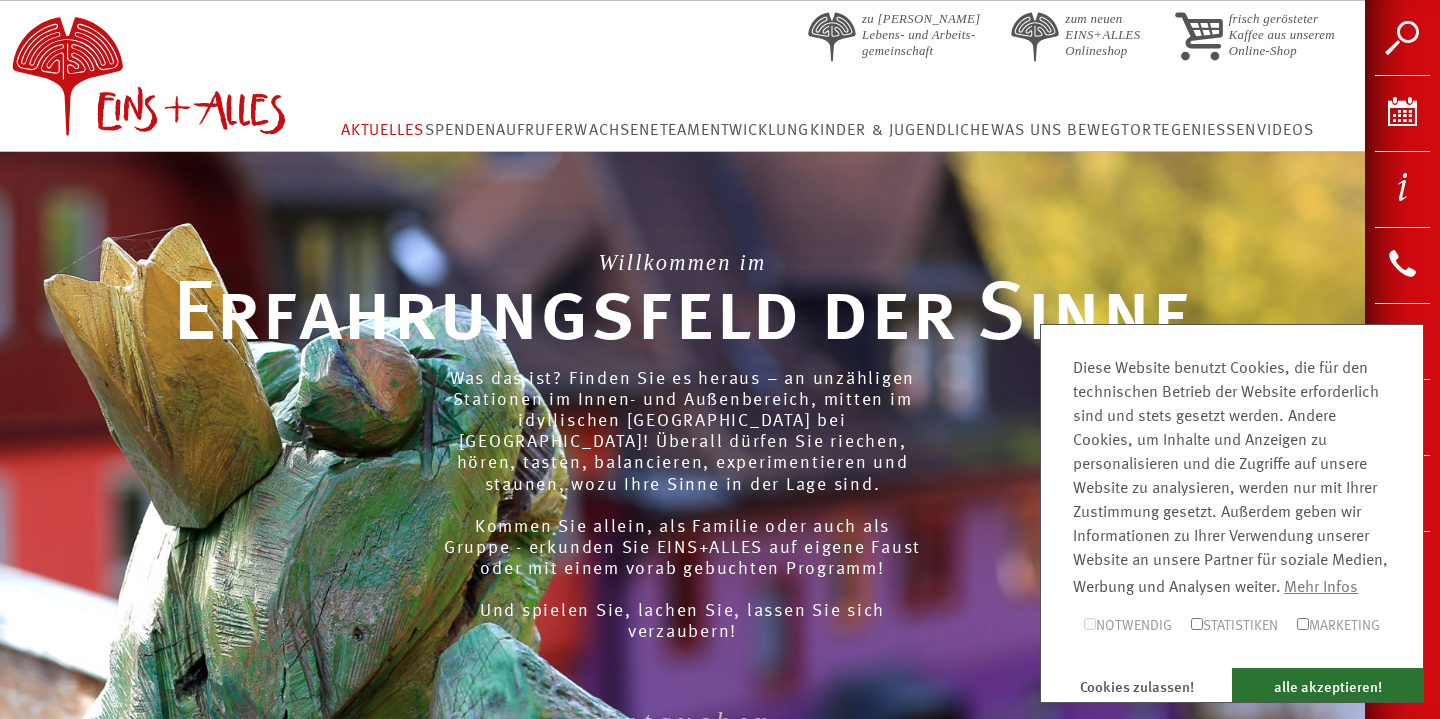 click on "Aktuelles" at bounding box center [382, 131] 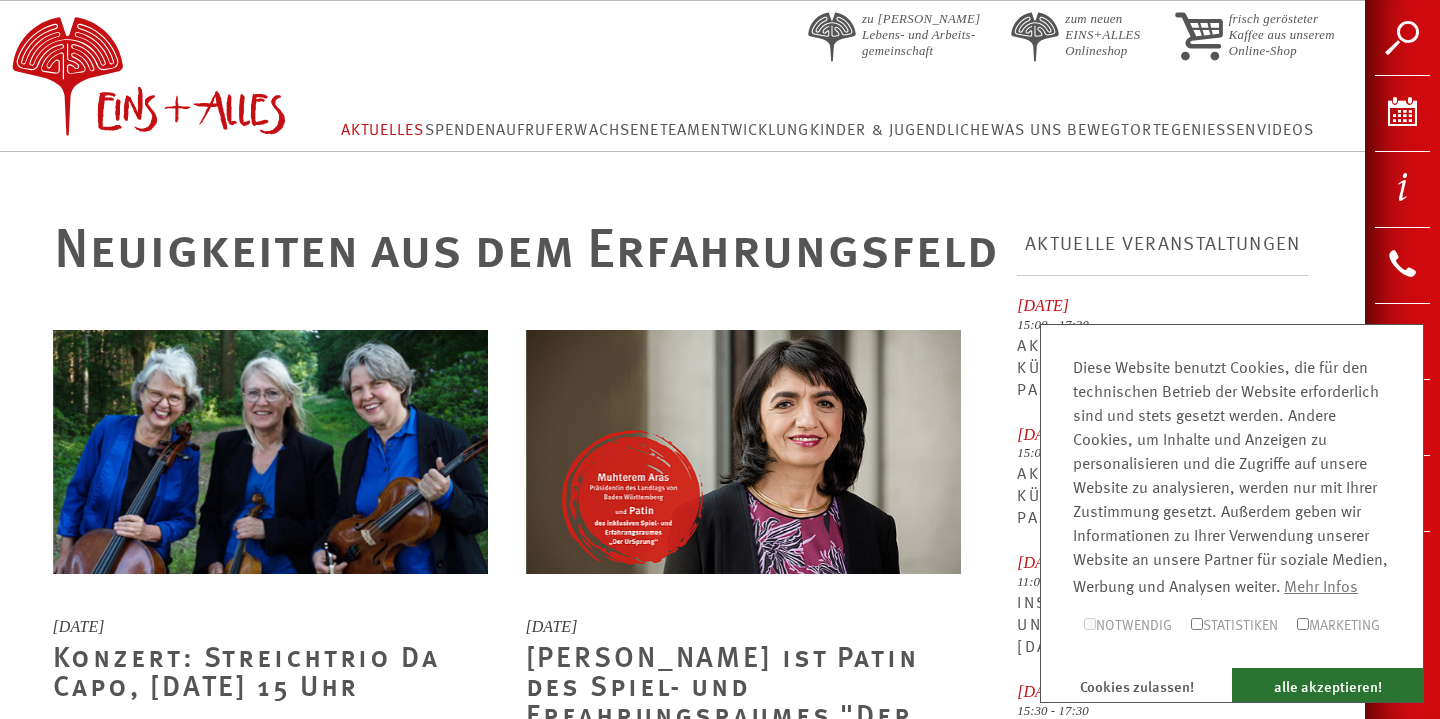scroll, scrollTop: 0, scrollLeft: 0, axis: both 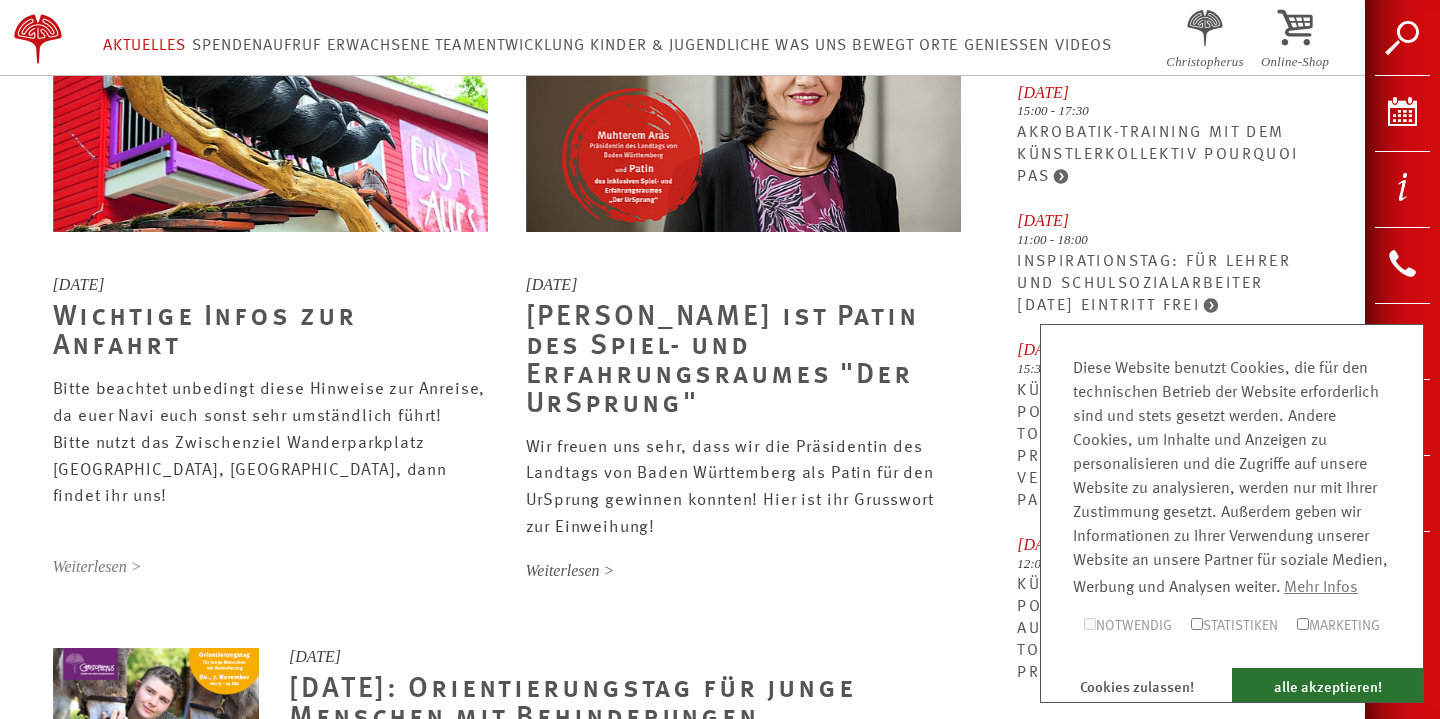 click on "Weiterlesen >" at bounding box center (270, 567) 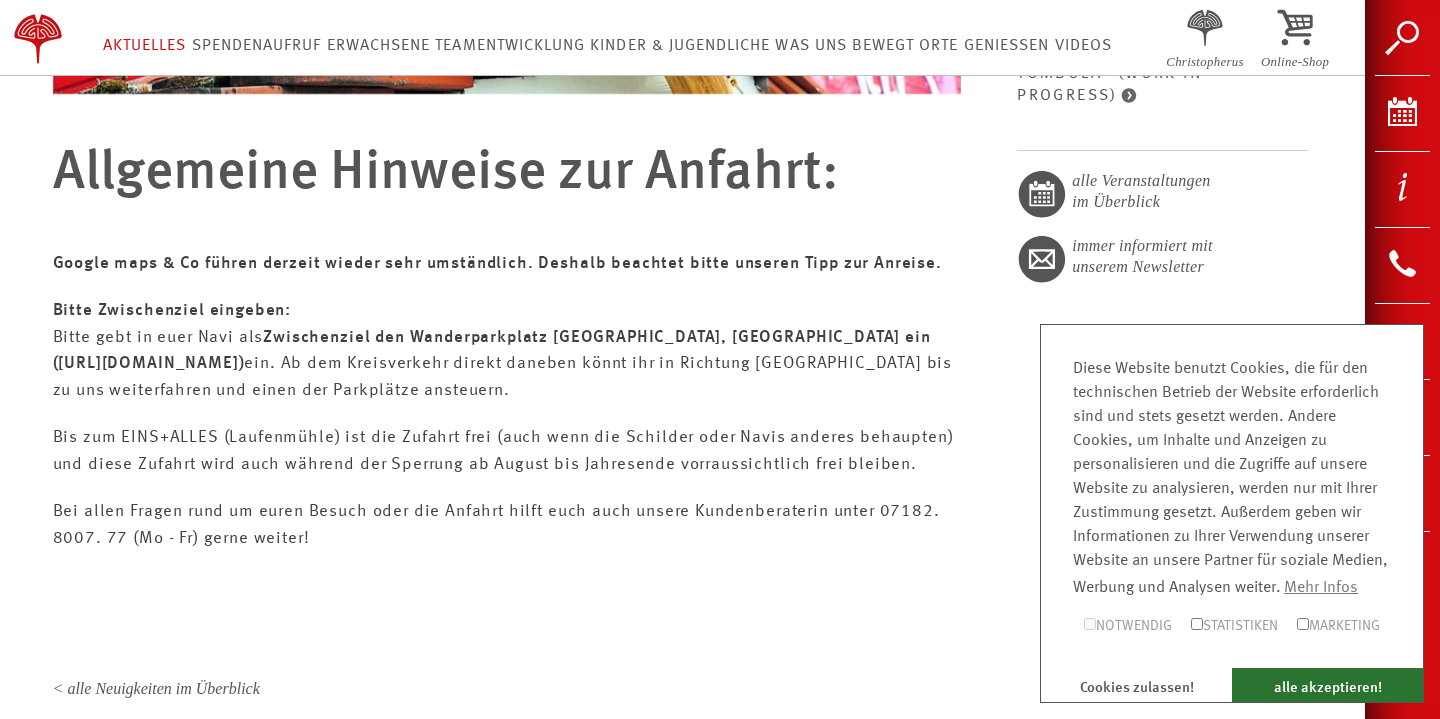 scroll, scrollTop: 920, scrollLeft: 0, axis: vertical 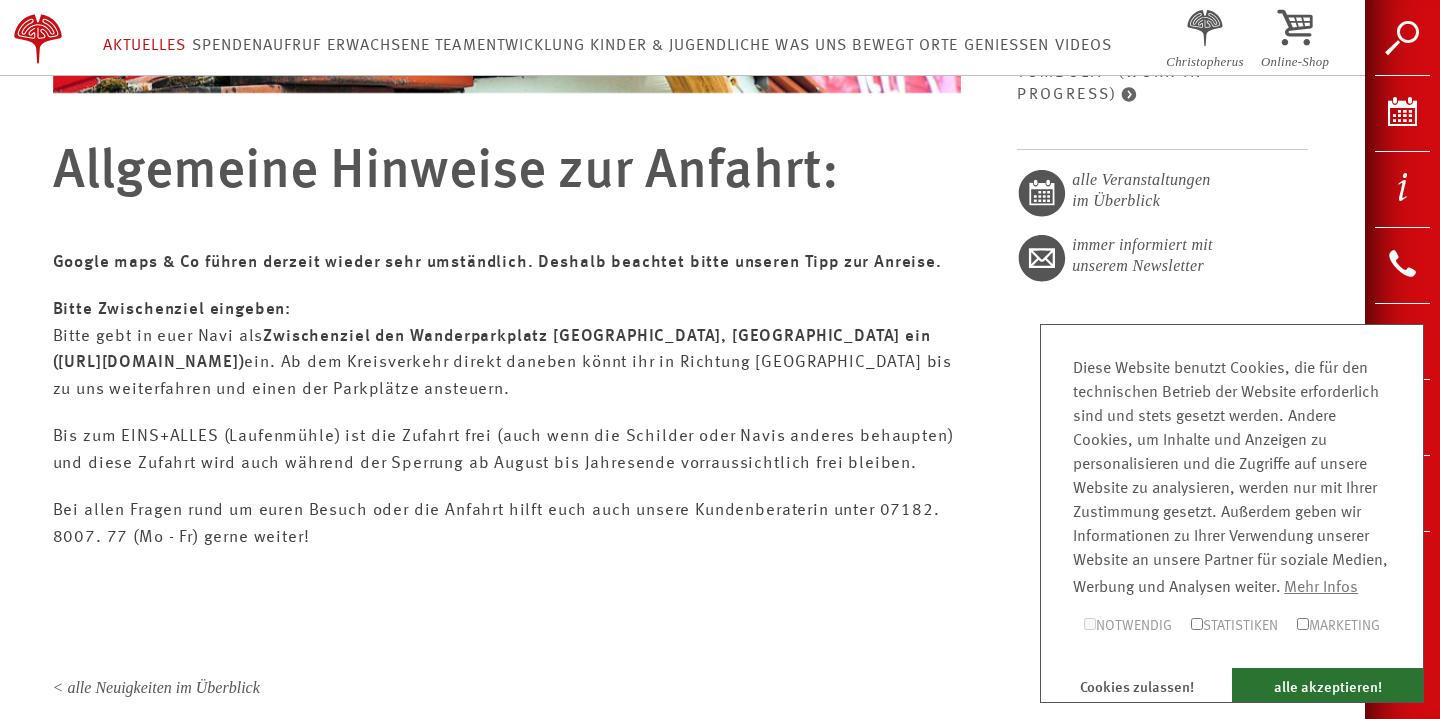 drag, startPoint x: 597, startPoint y: 371, endPoint x: 58, endPoint y: 376, distance: 539.0232 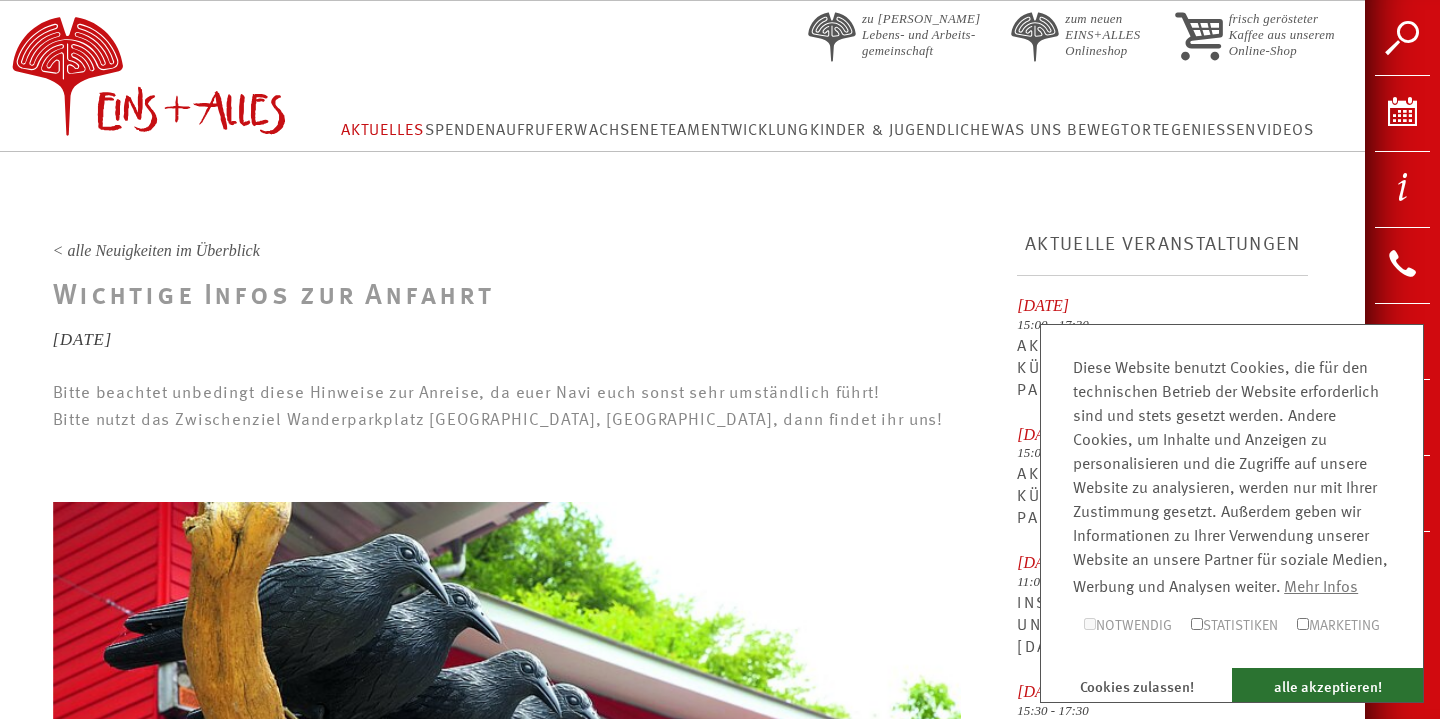 scroll, scrollTop: 920, scrollLeft: 0, axis: vertical 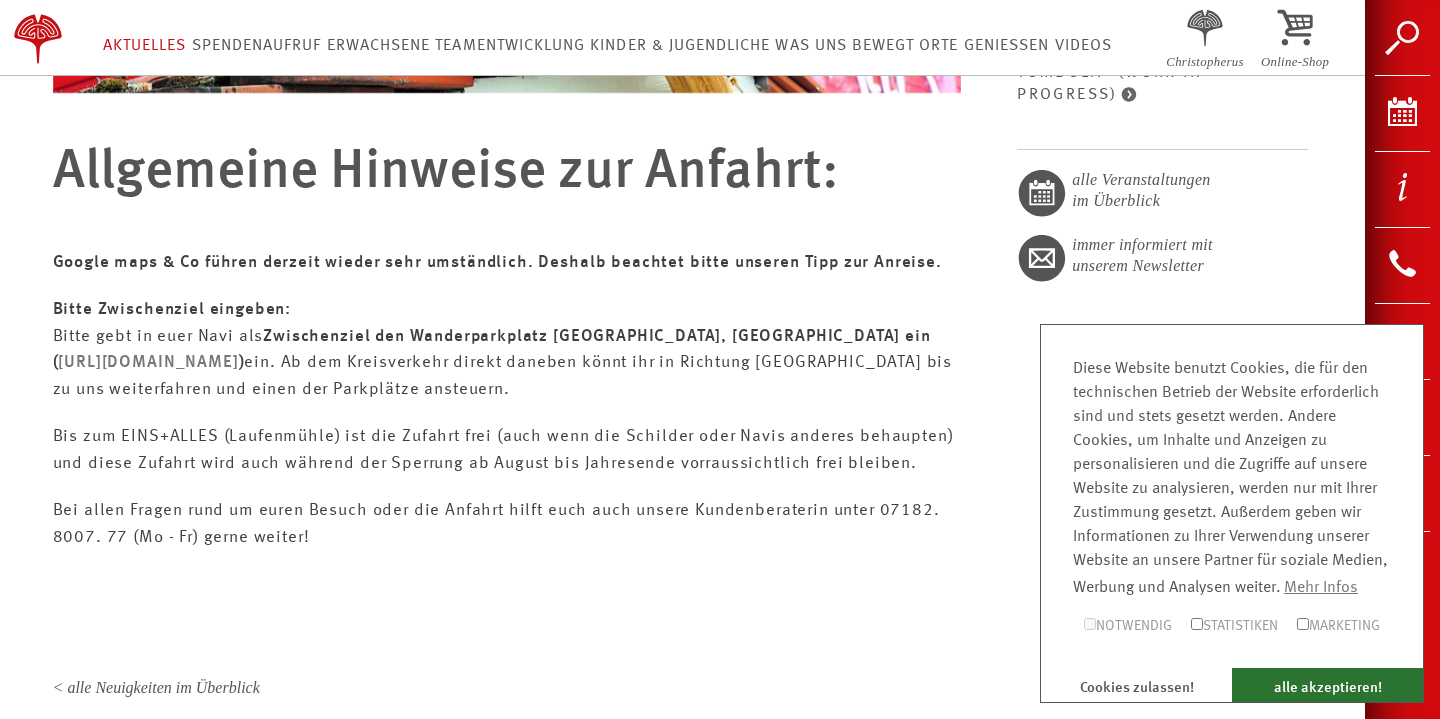click on "https://www.openstreetmap.org/?#map=18/48.877717/9.621615" at bounding box center [148, 362] 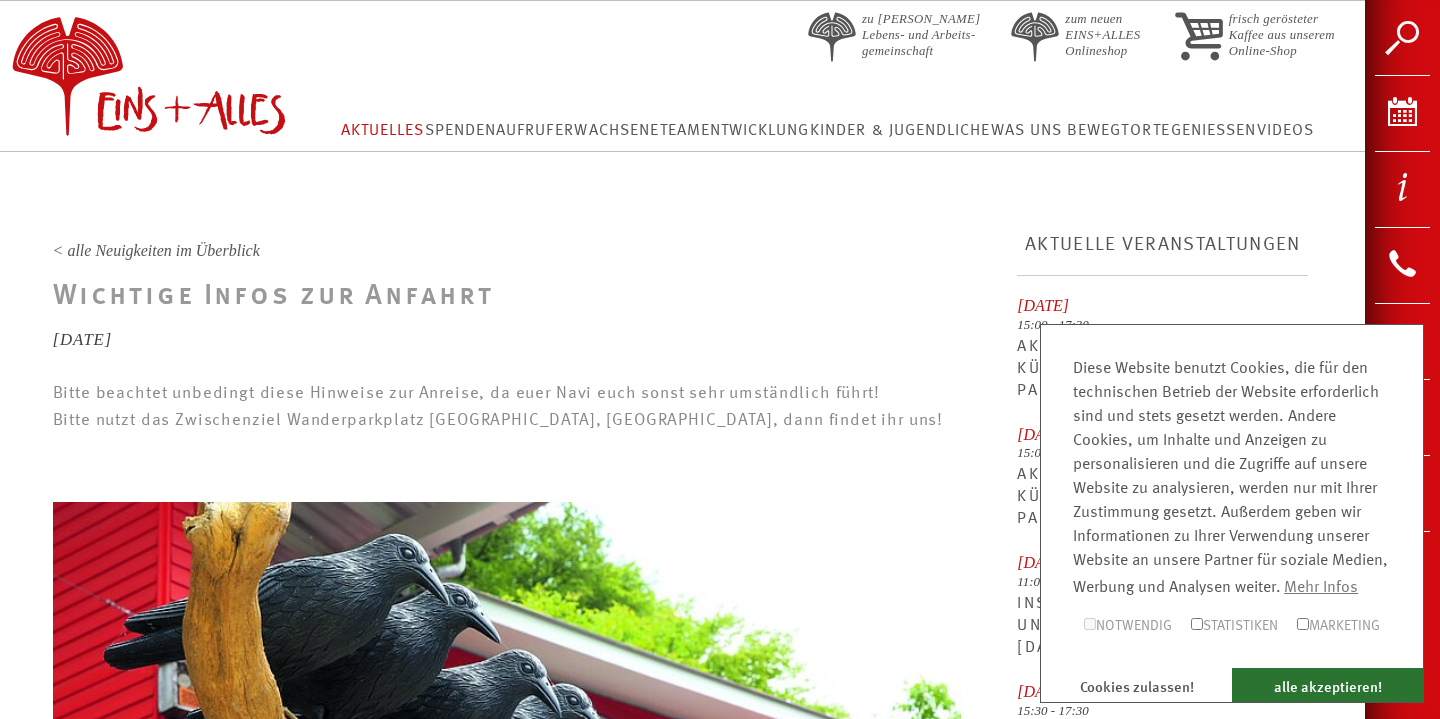 scroll, scrollTop: 920, scrollLeft: 0, axis: vertical 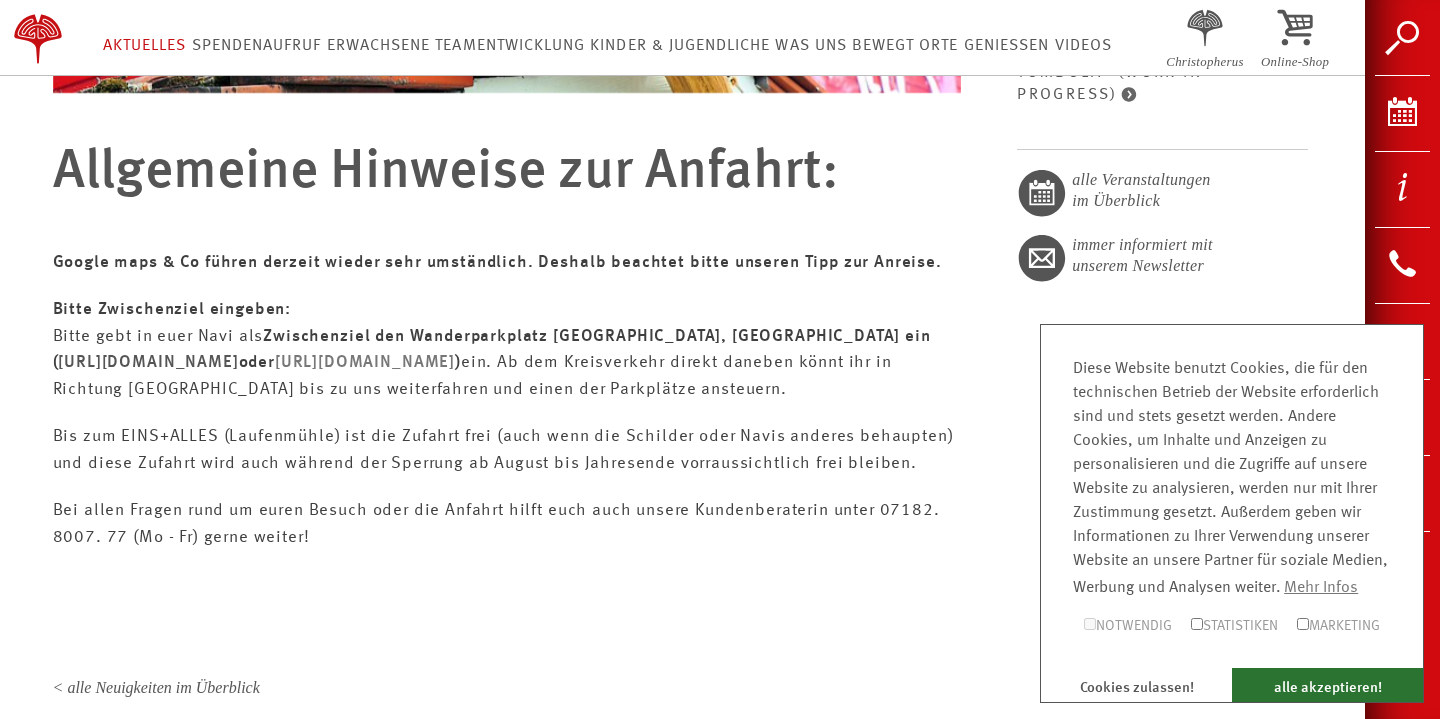 click on "[URL][DOMAIN_NAME]" at bounding box center (365, 362) 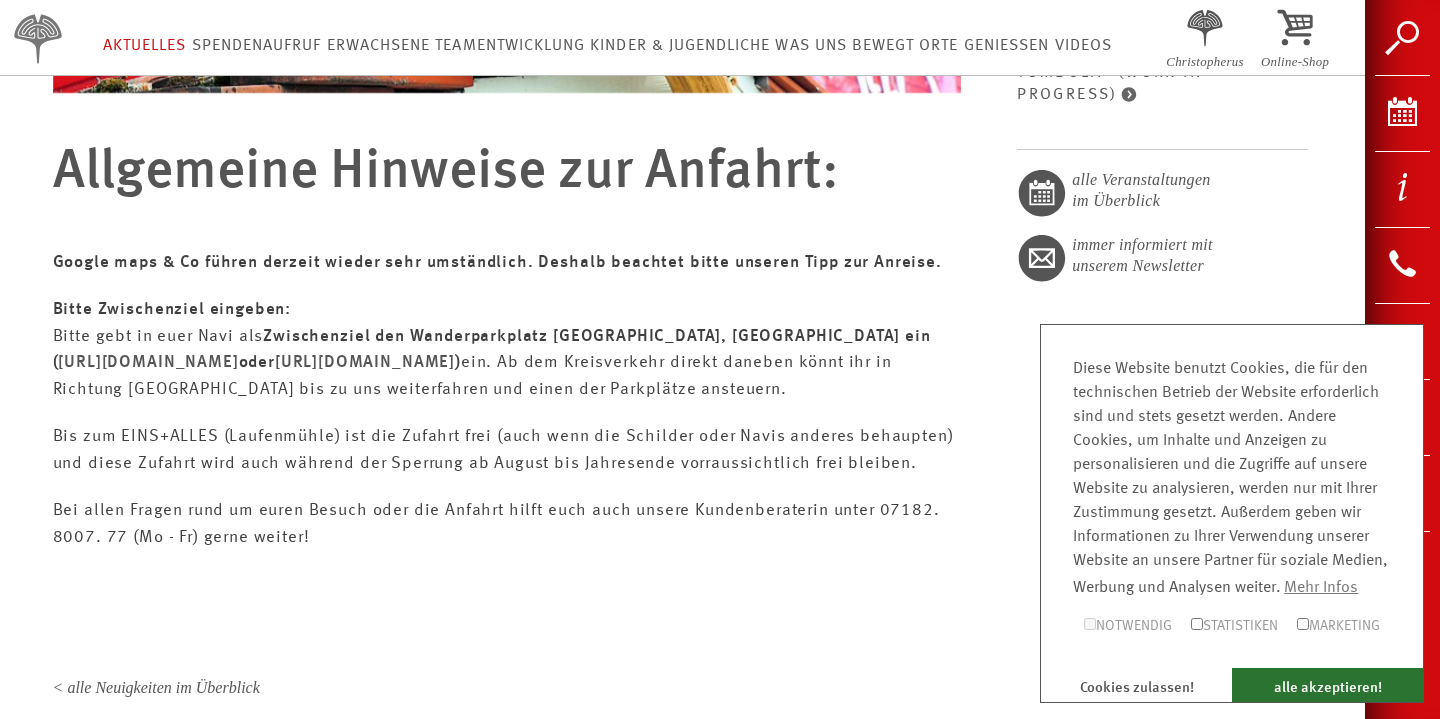 click at bounding box center (38, 41) 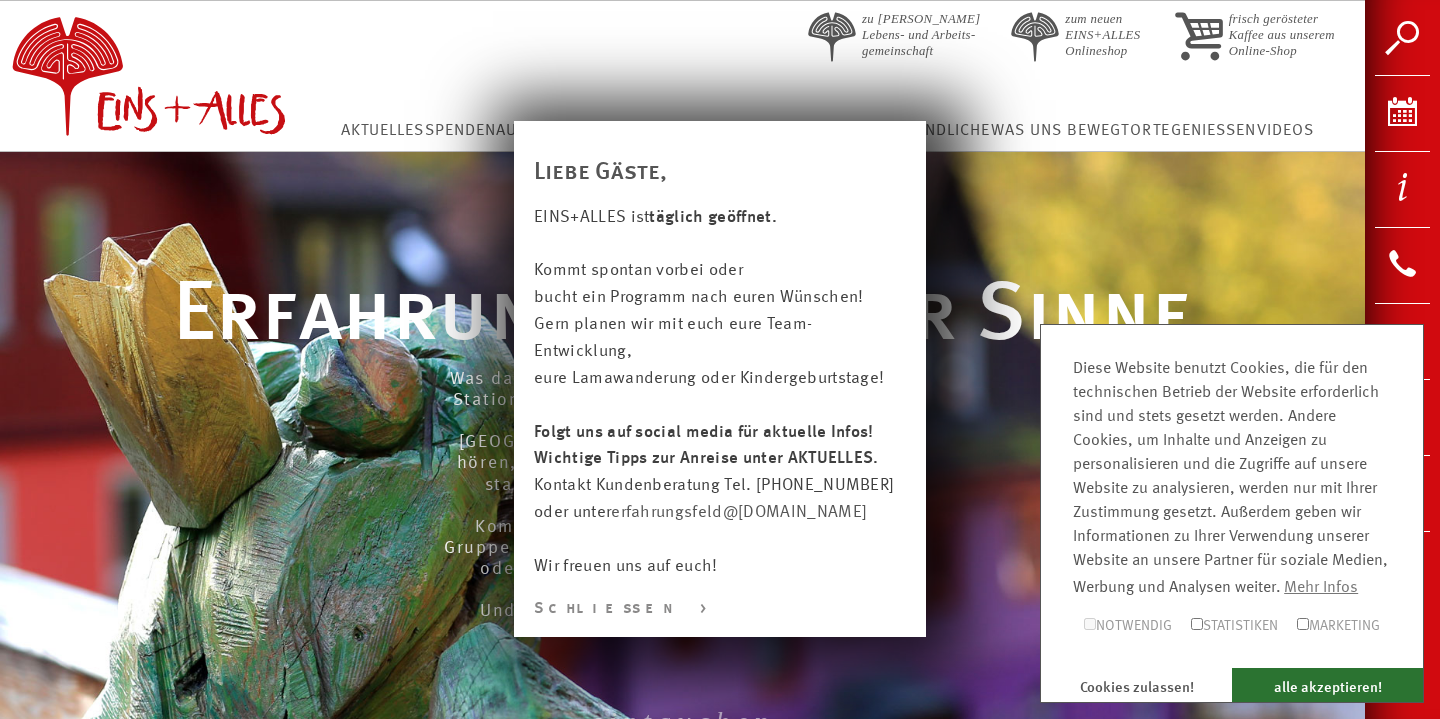 scroll, scrollTop: 0, scrollLeft: 0, axis: both 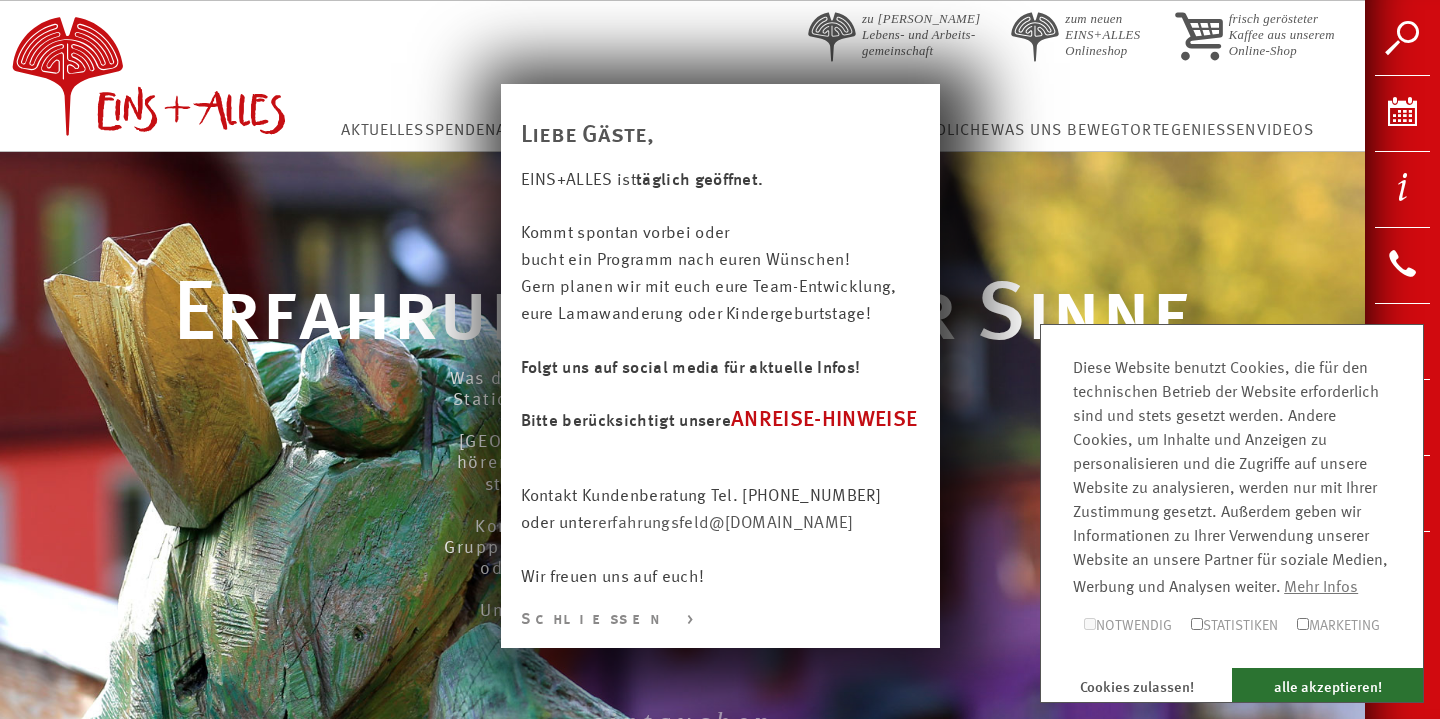 click on "ANREISE-HINWEISE" at bounding box center (824, 420) 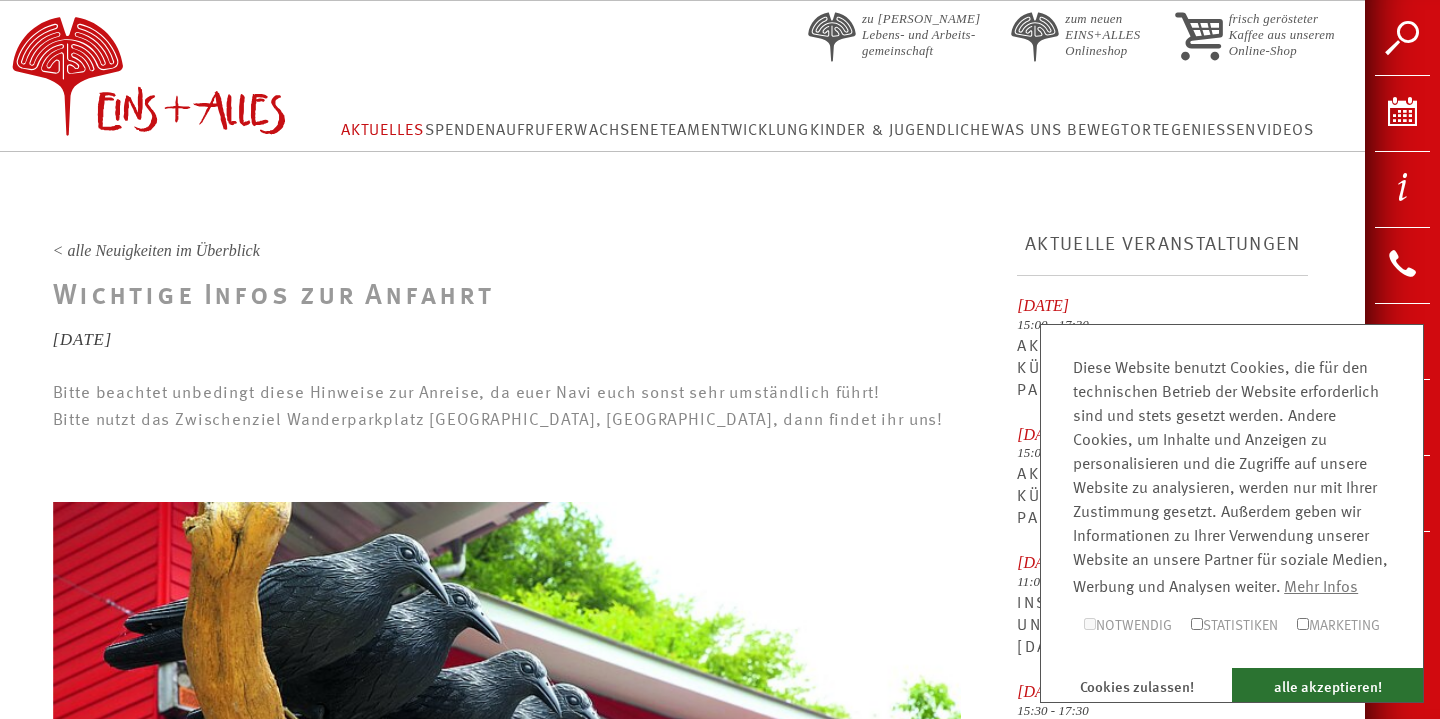 scroll, scrollTop: 0, scrollLeft: 0, axis: both 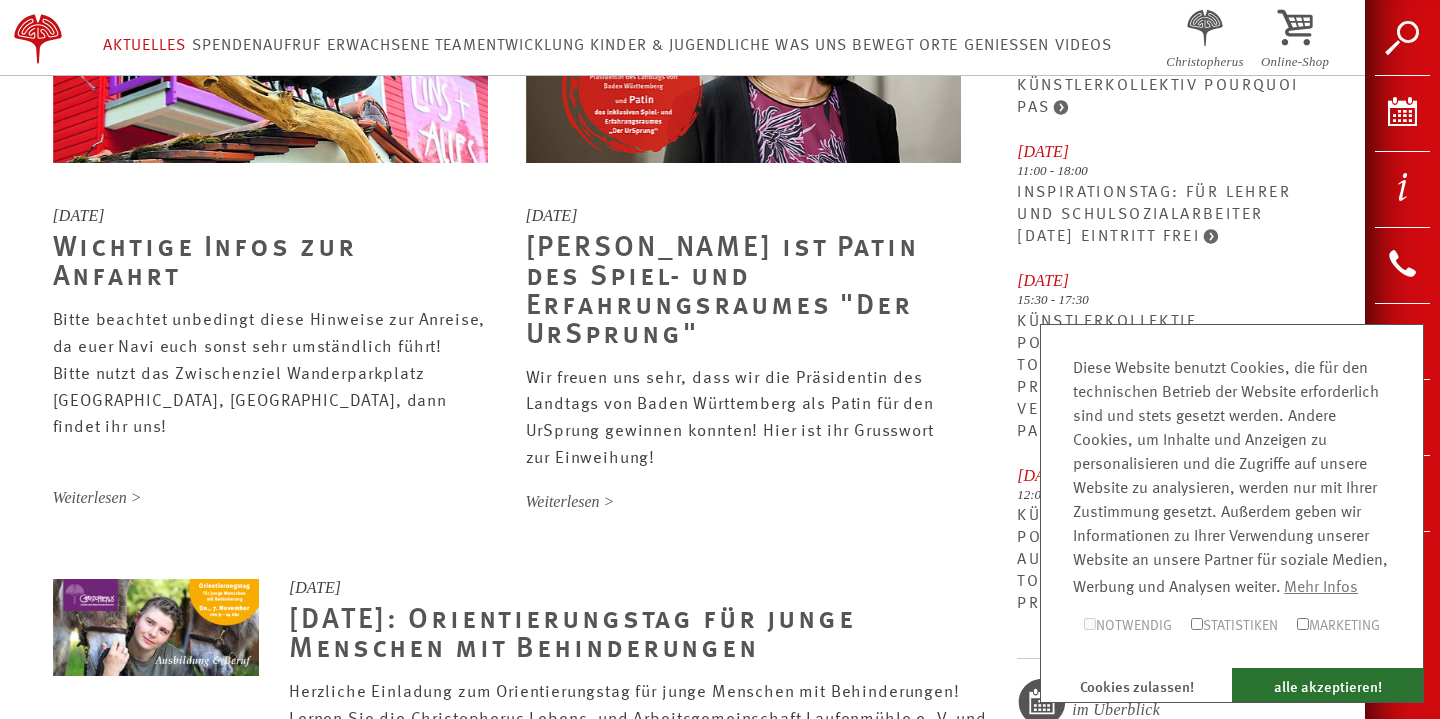 click at bounding box center [270, 43] 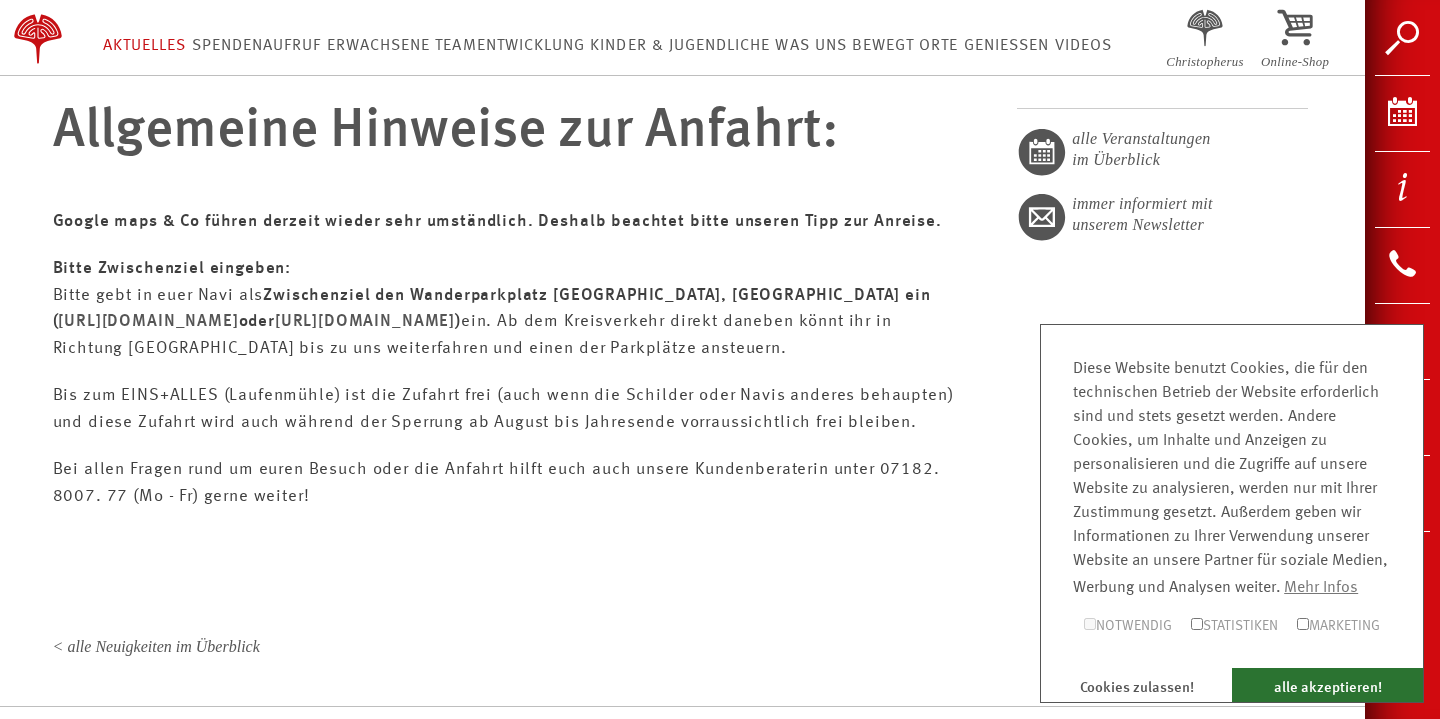 scroll, scrollTop: 965, scrollLeft: 0, axis: vertical 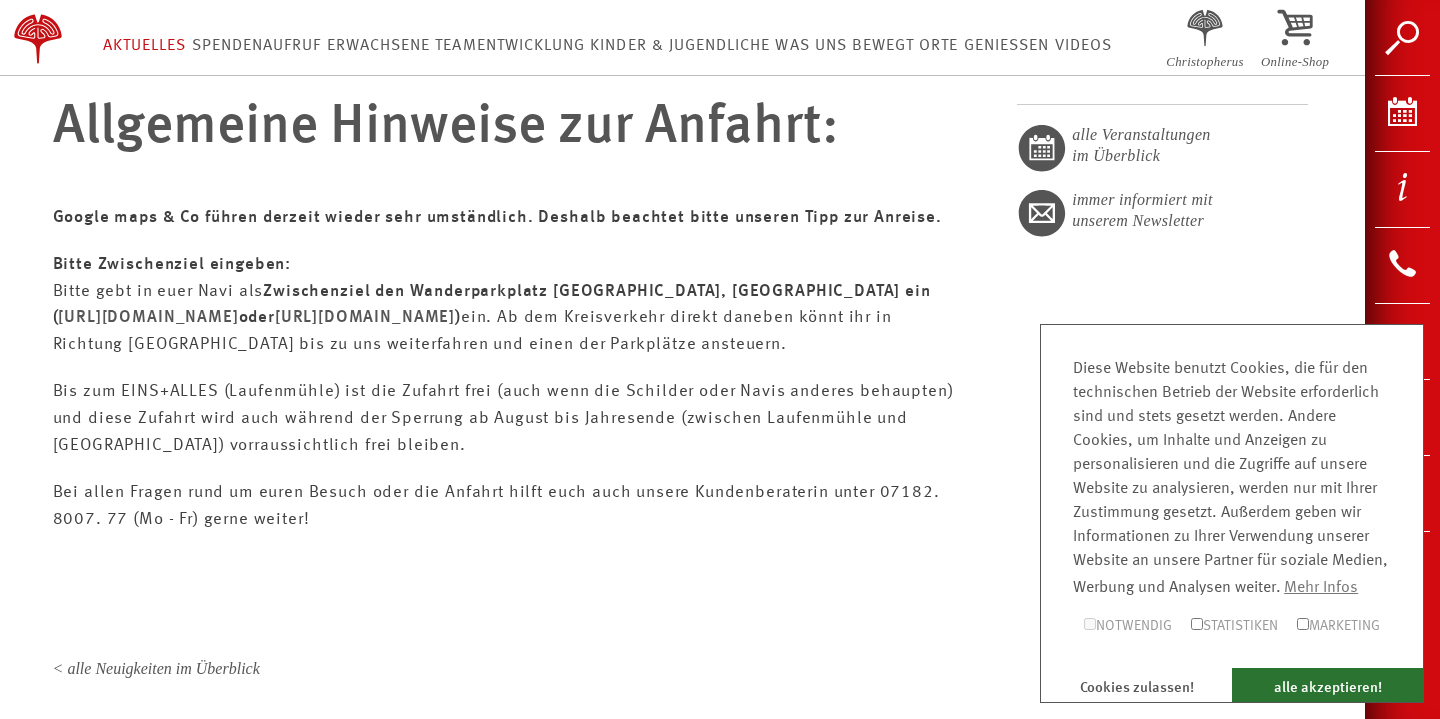 click on "Aktuelles" at bounding box center [144, 46] 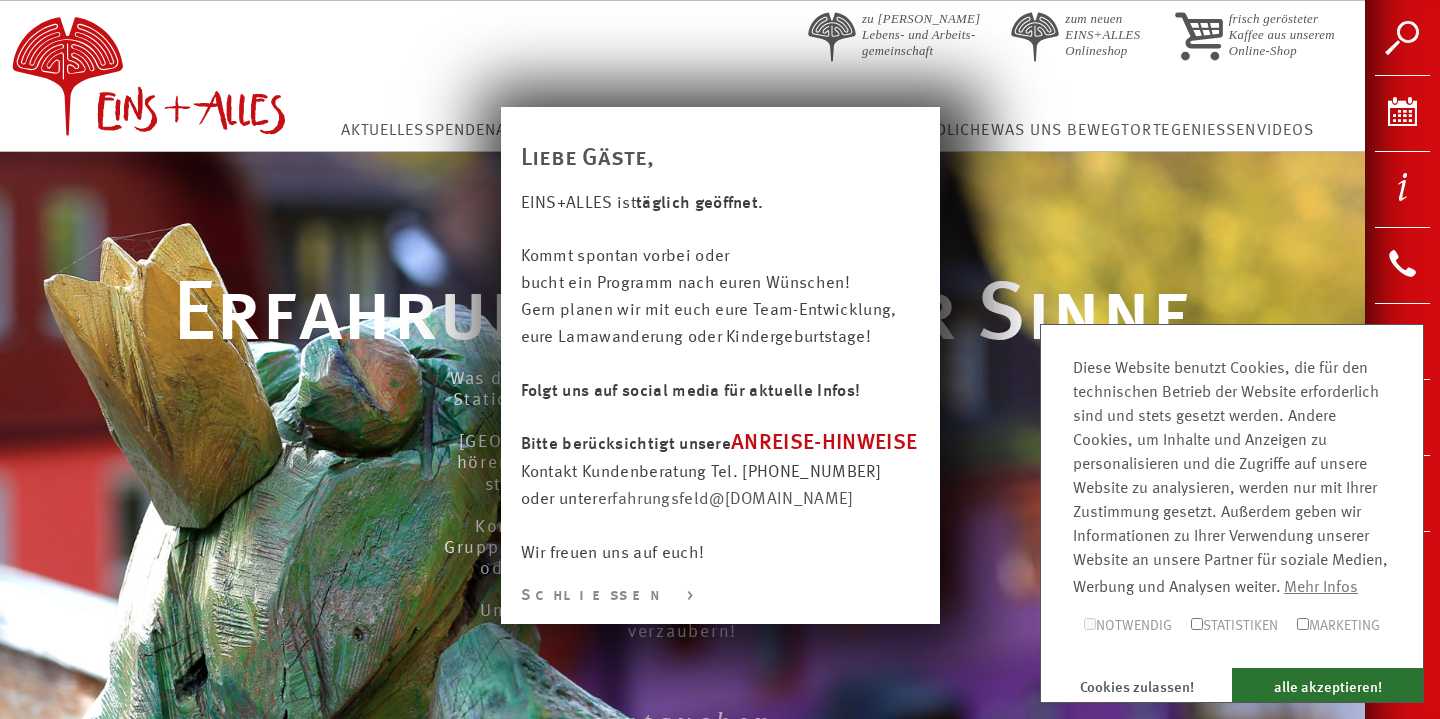 scroll, scrollTop: 0, scrollLeft: 0, axis: both 